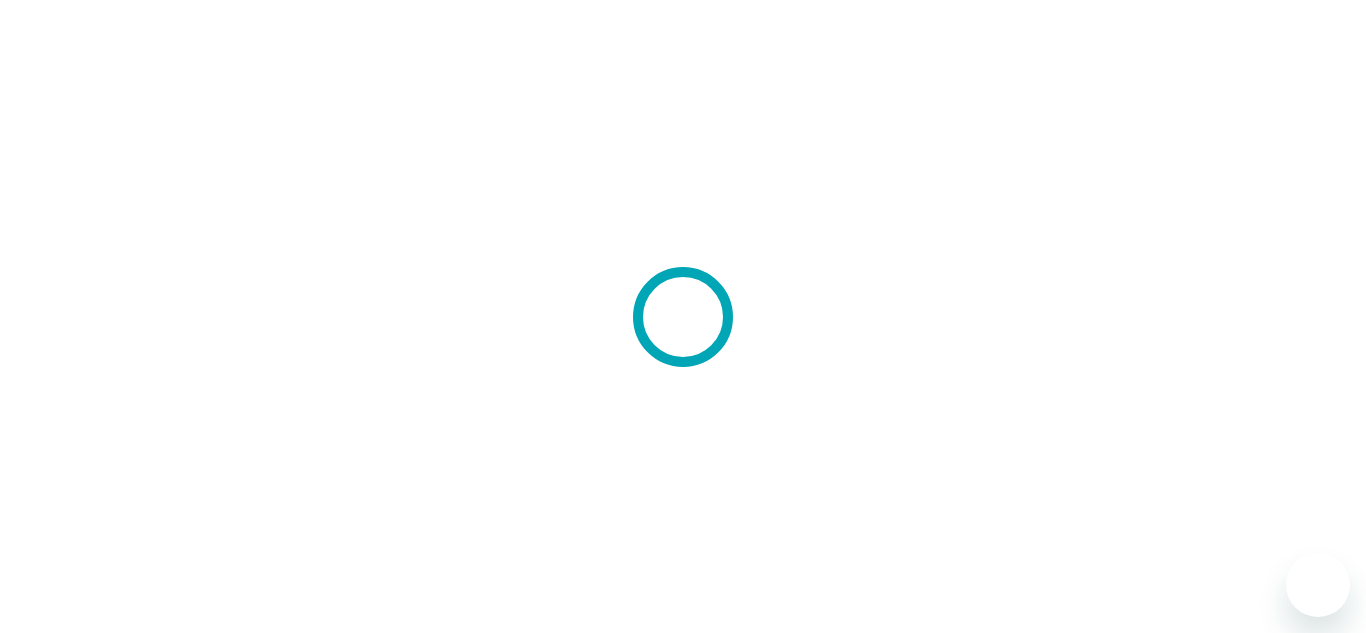 scroll, scrollTop: 0, scrollLeft: 0, axis: both 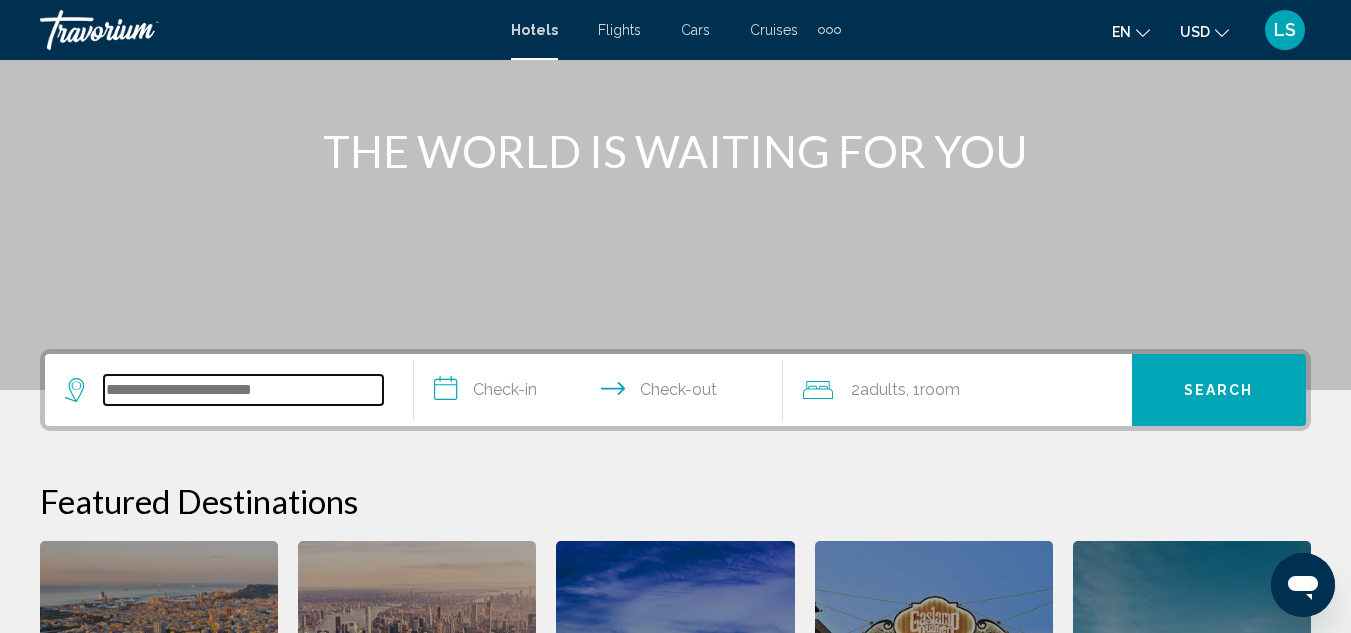 click at bounding box center (243, 390) 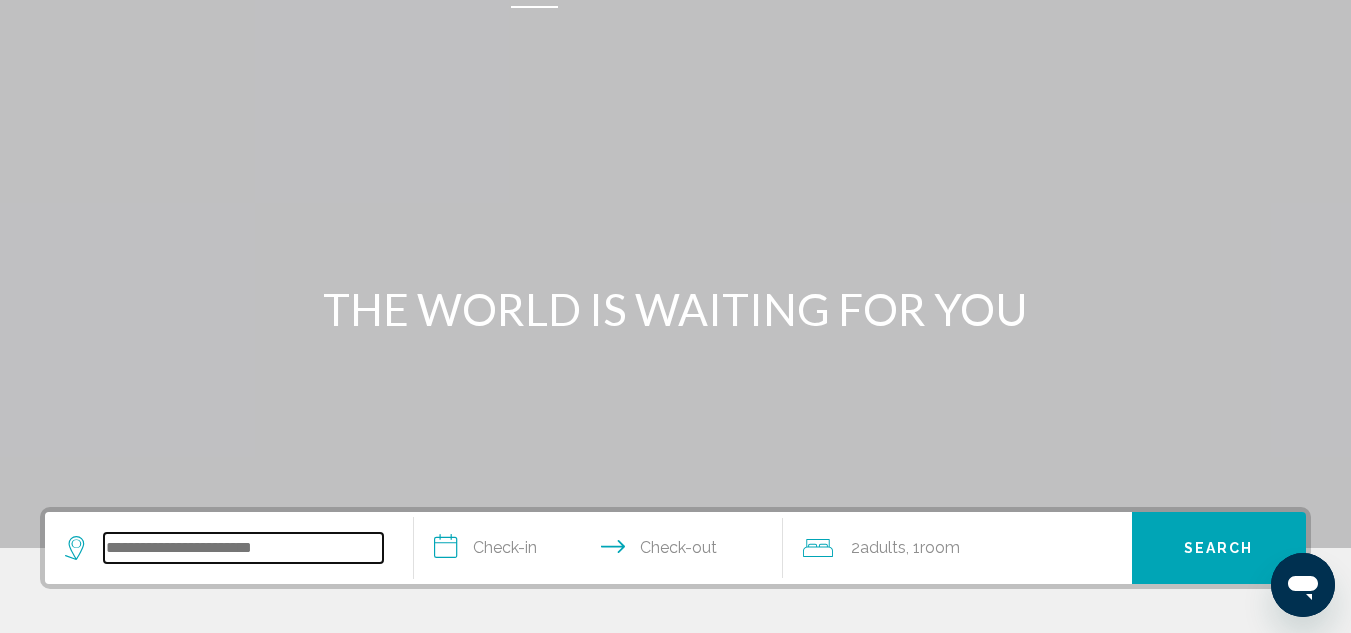 scroll, scrollTop: 0, scrollLeft: 0, axis: both 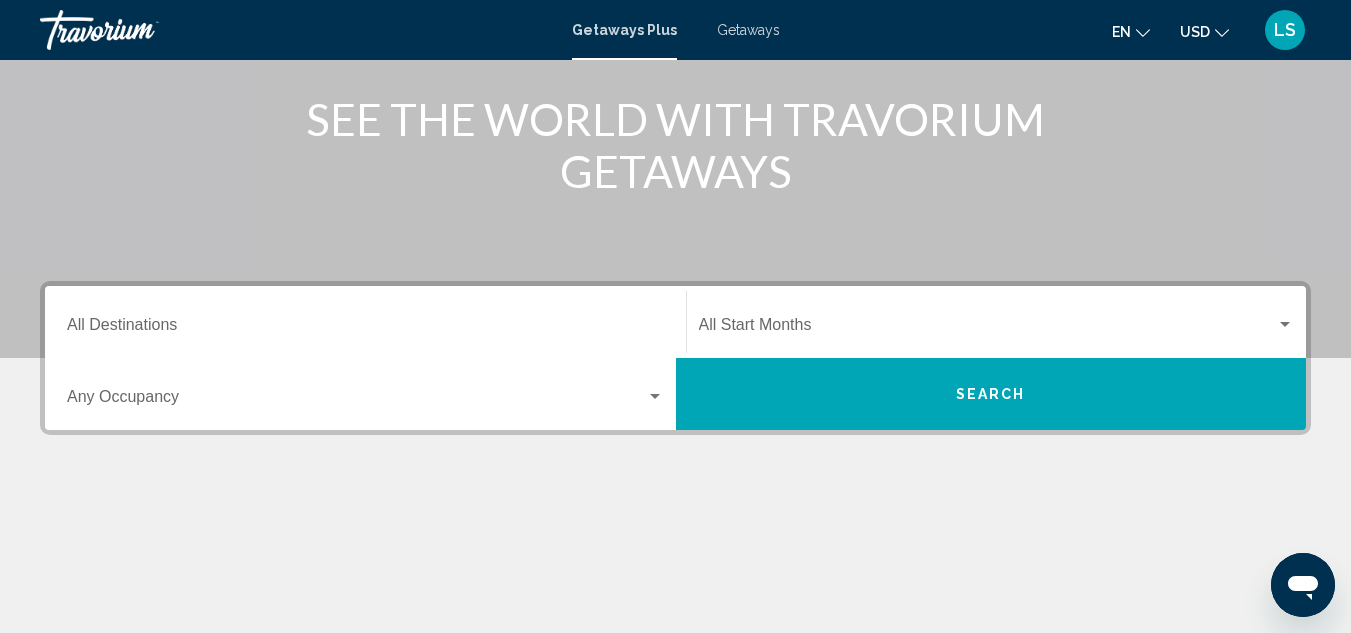 click on "Destination All Destinations" at bounding box center [365, 322] 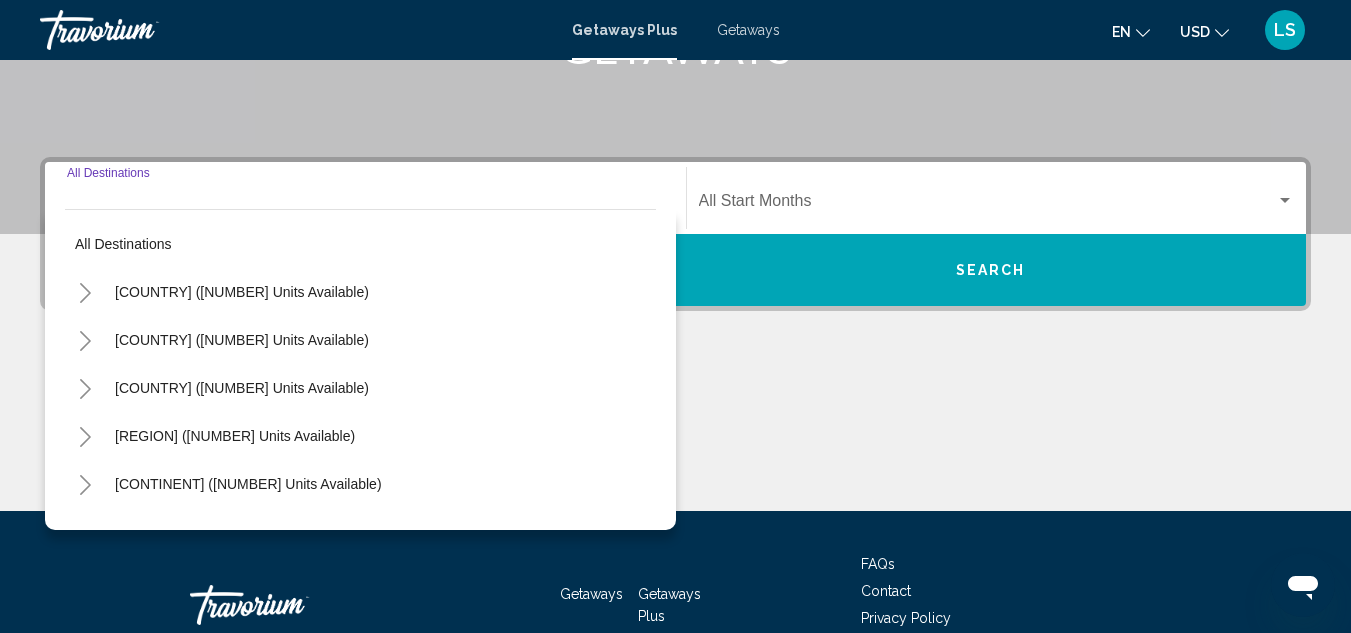 scroll, scrollTop: 458, scrollLeft: 0, axis: vertical 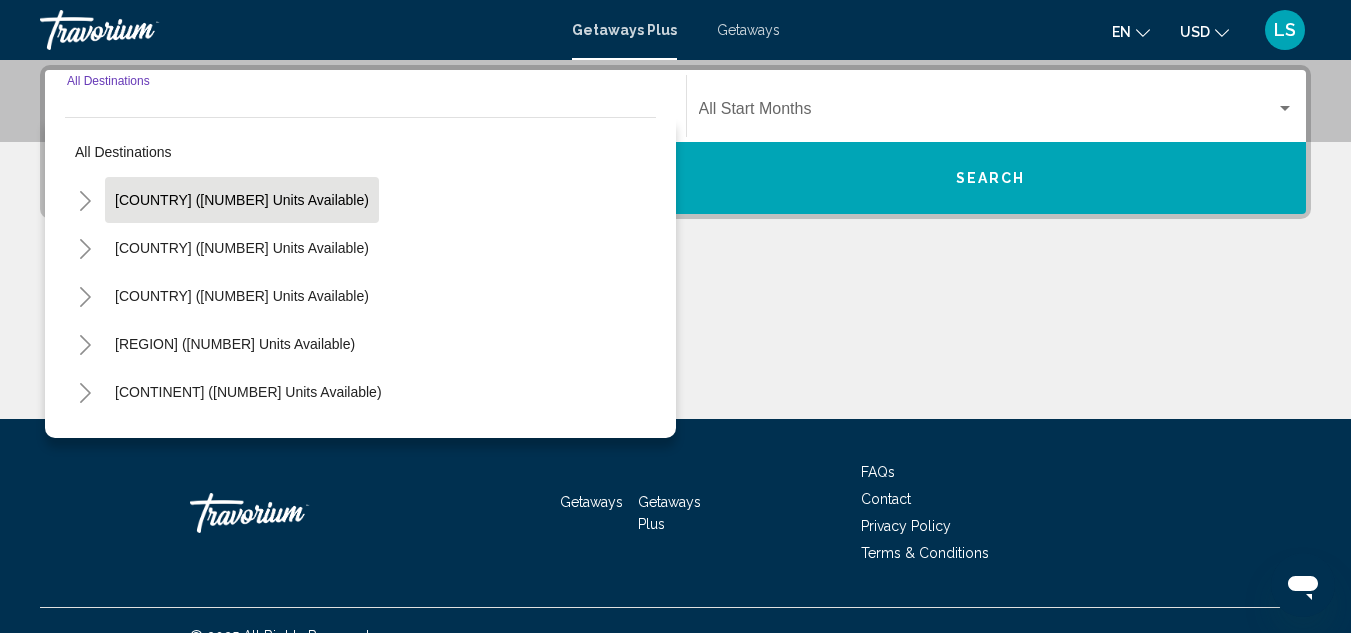 click on "[COUNTRY] ([NUMBER] units available)" at bounding box center (242, 200) 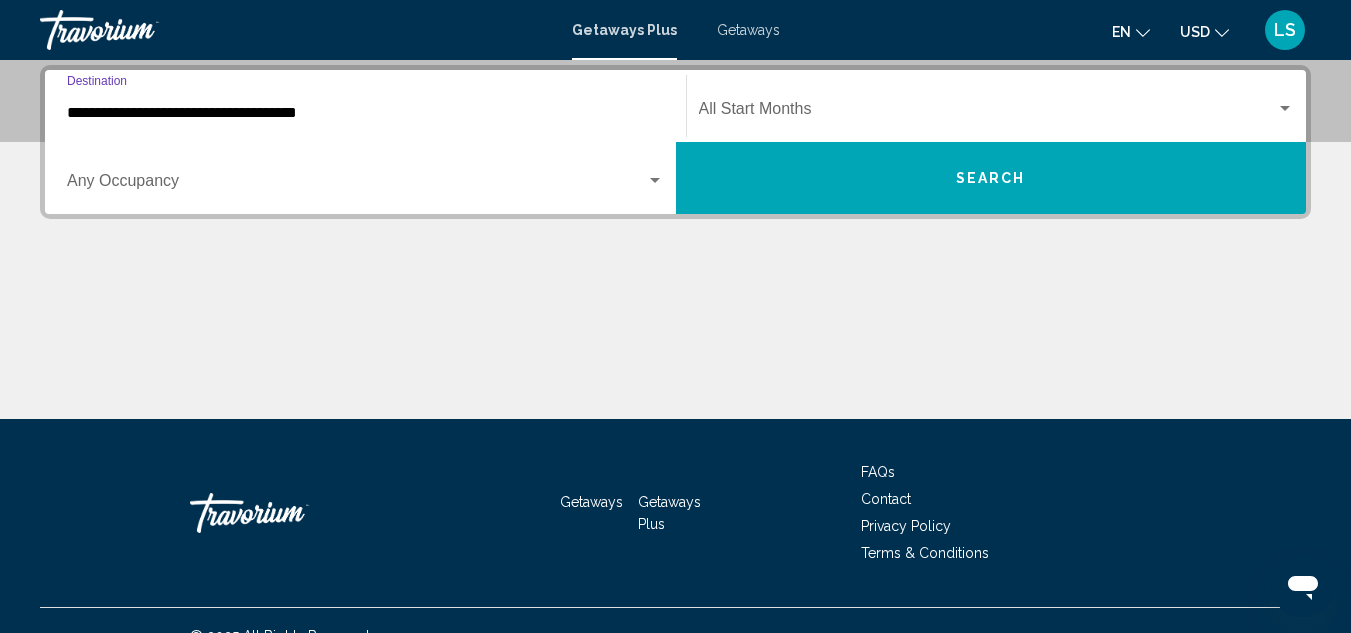 click at bounding box center (356, 185) 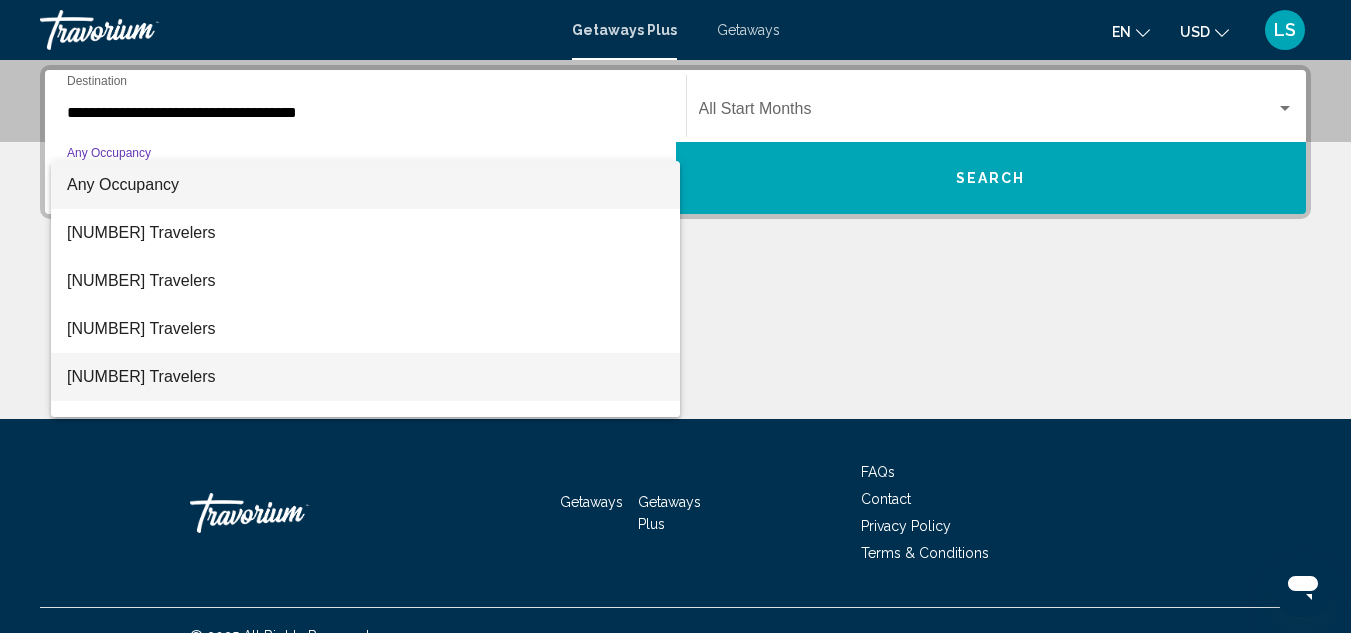 click on "[NUMBER] Travelers" at bounding box center [365, 377] 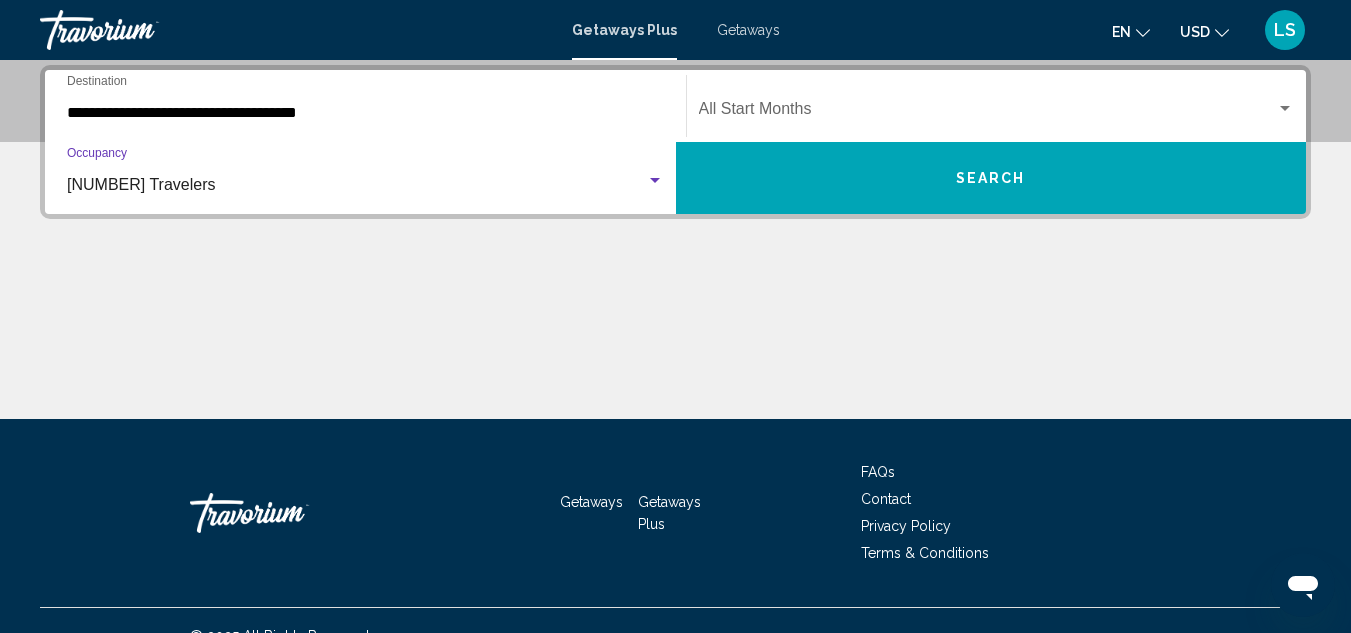 click on "Search" at bounding box center (991, 178) 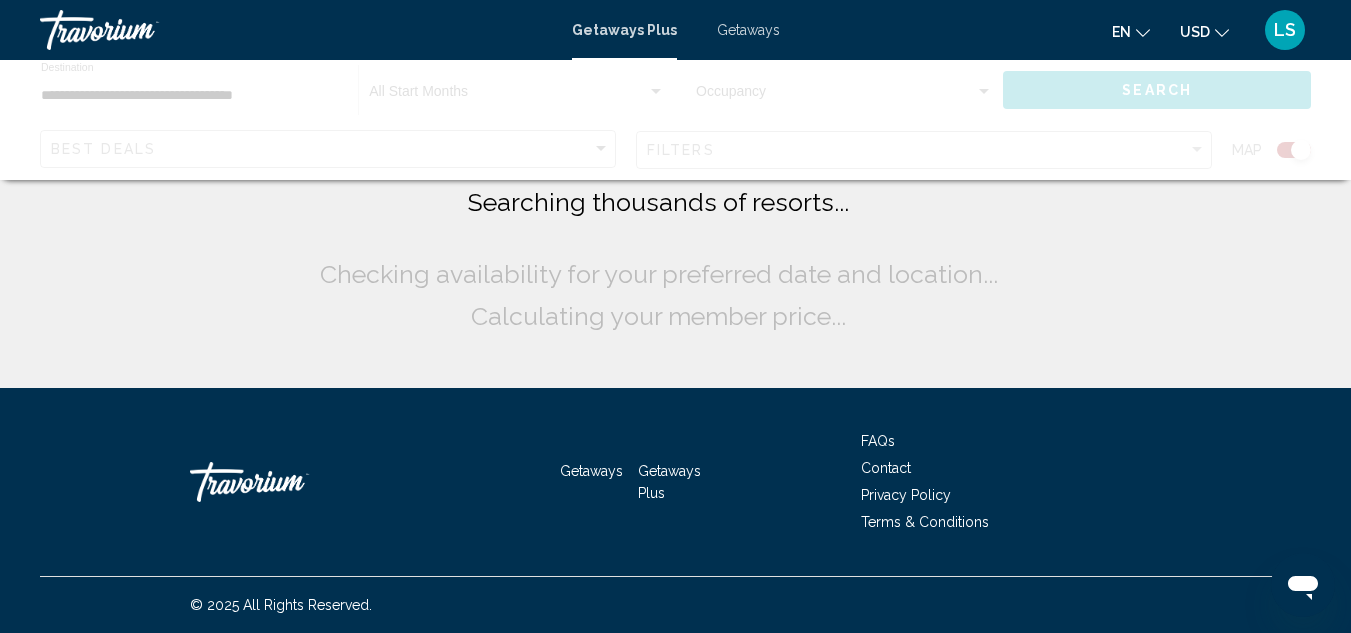 scroll, scrollTop: 0, scrollLeft: 0, axis: both 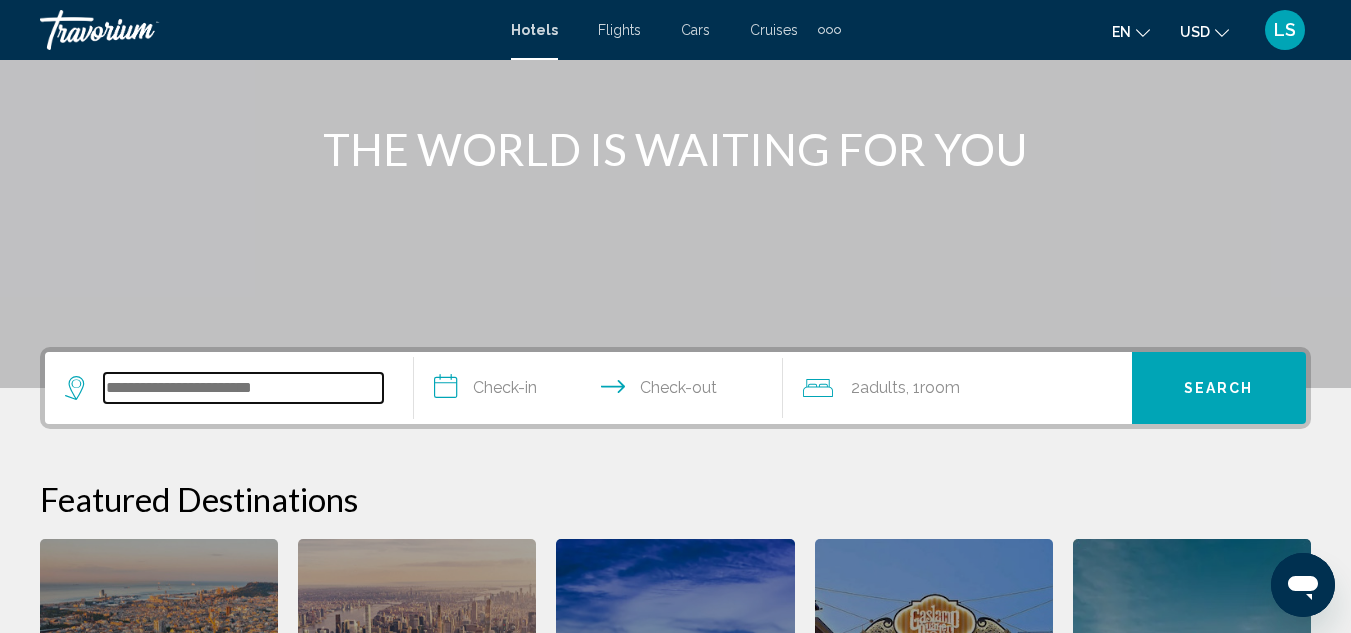 click at bounding box center [243, 388] 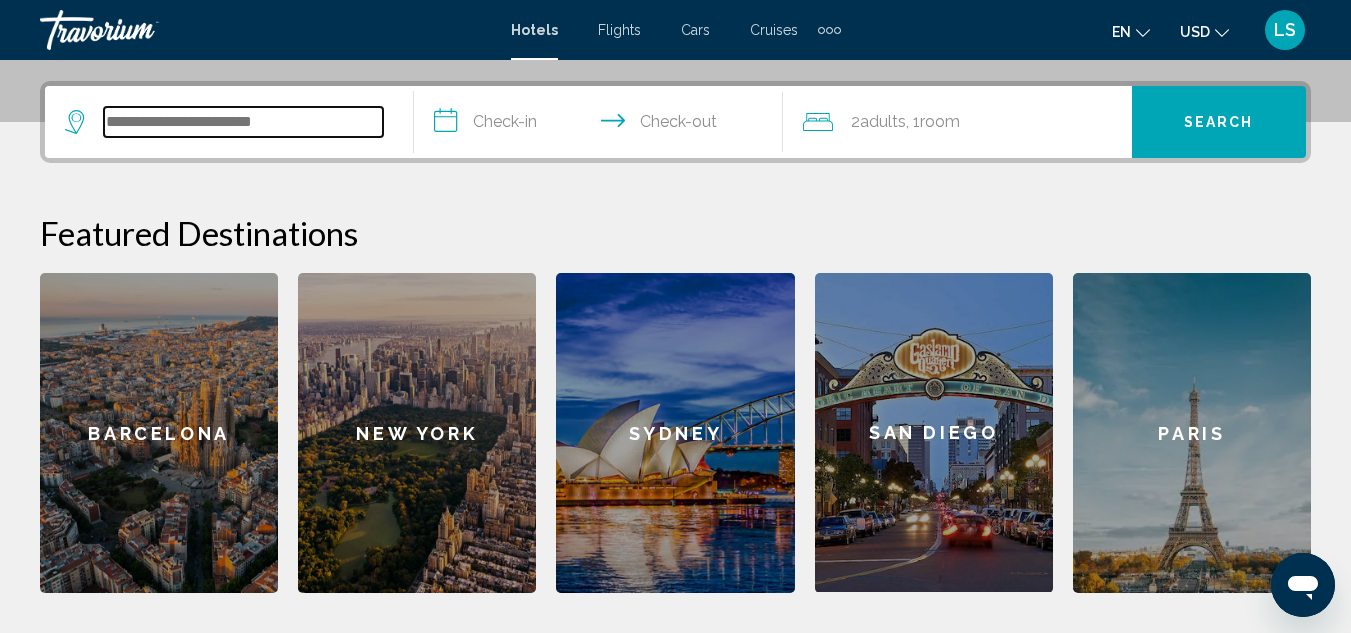 scroll, scrollTop: 494, scrollLeft: 0, axis: vertical 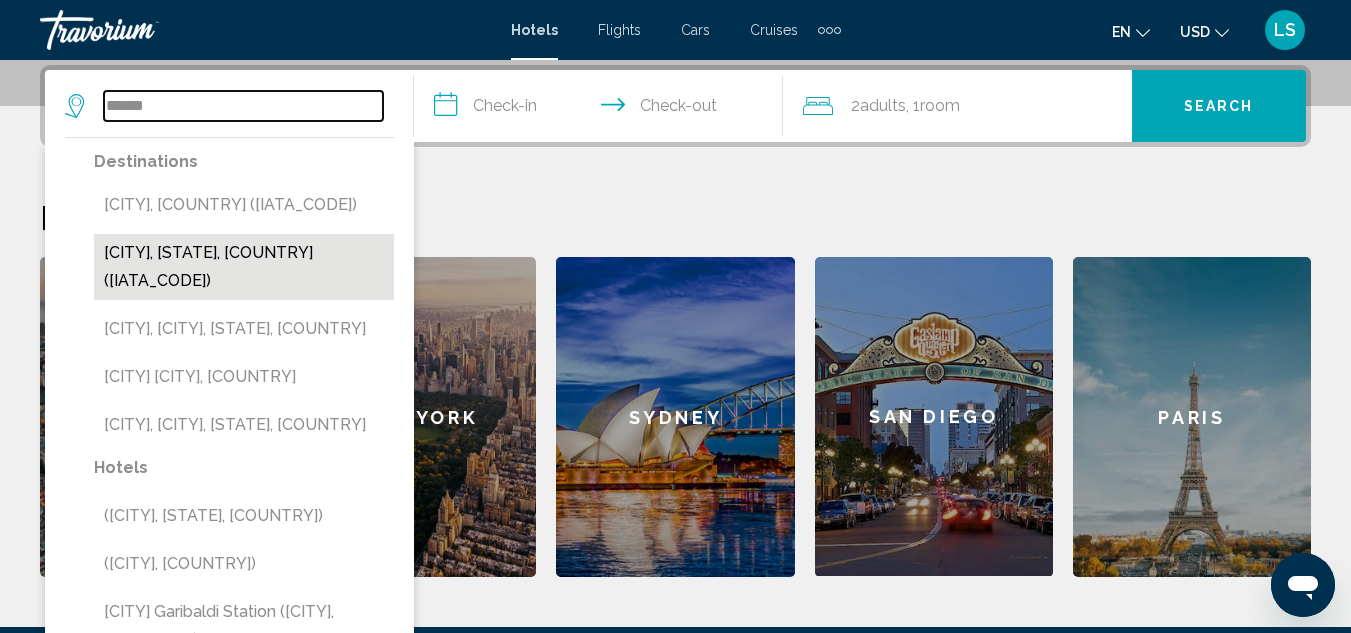type on "******" 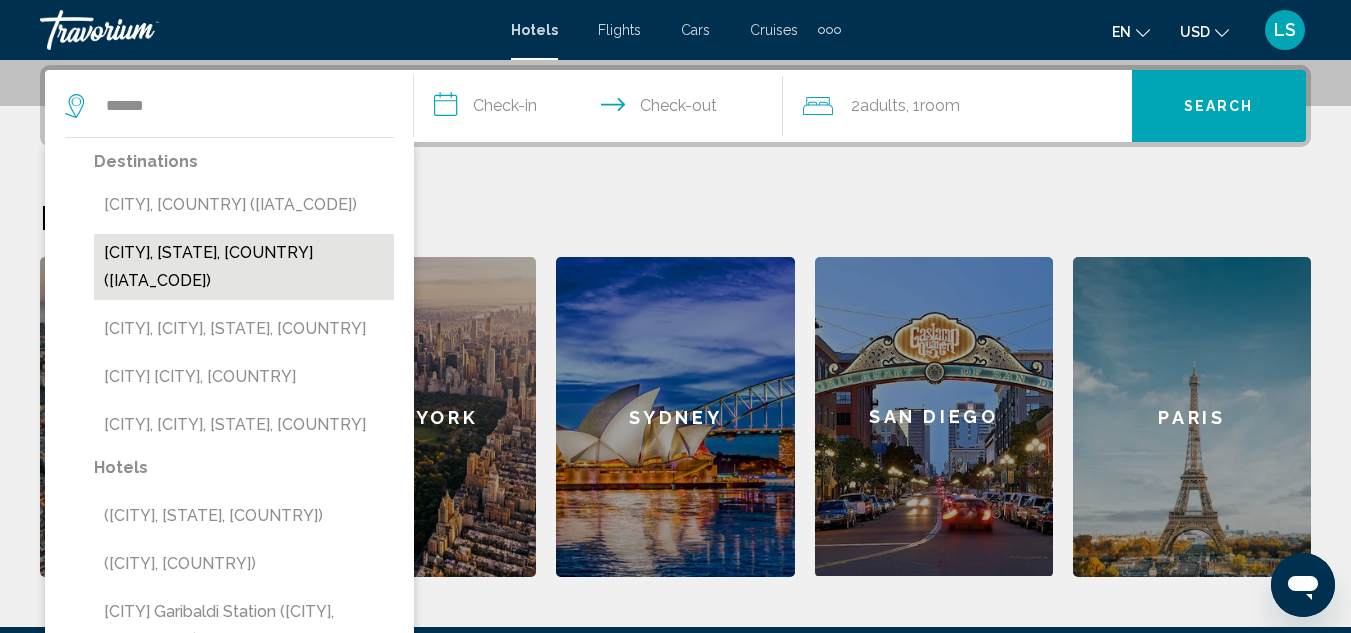 click on "[CITY], [STATE], [COUNTRY] ([IATA_CODE])" at bounding box center [244, 267] 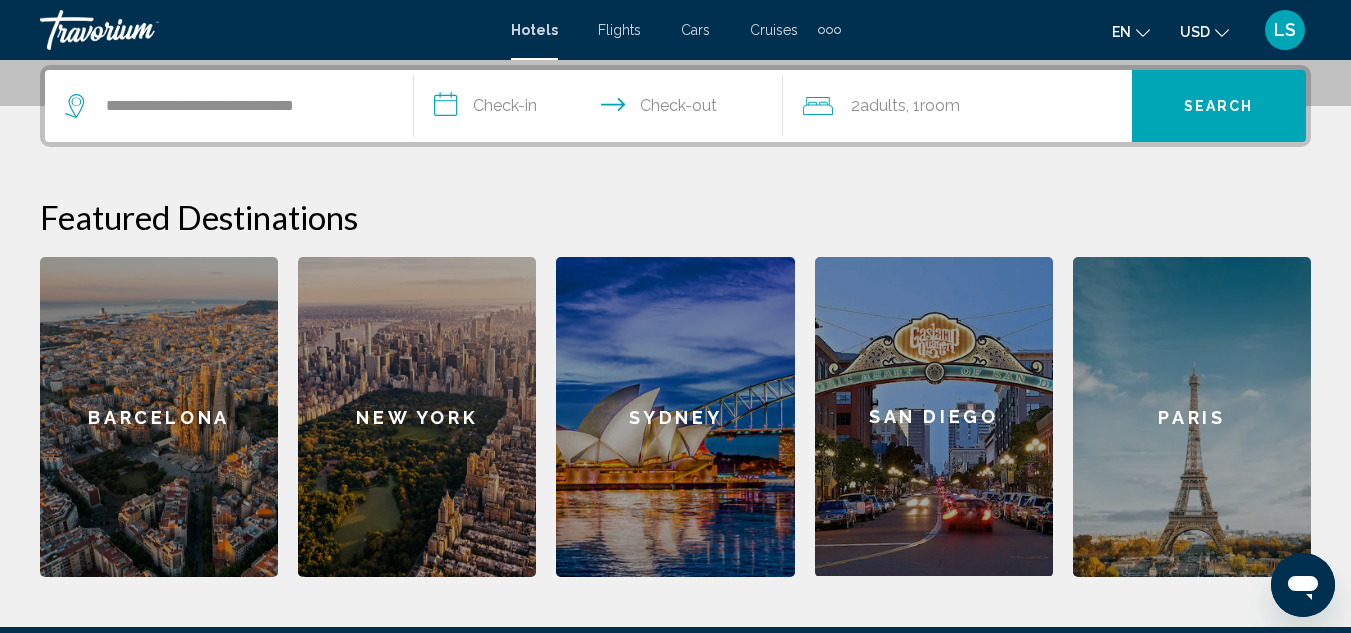 click on "**********" at bounding box center (602, 109) 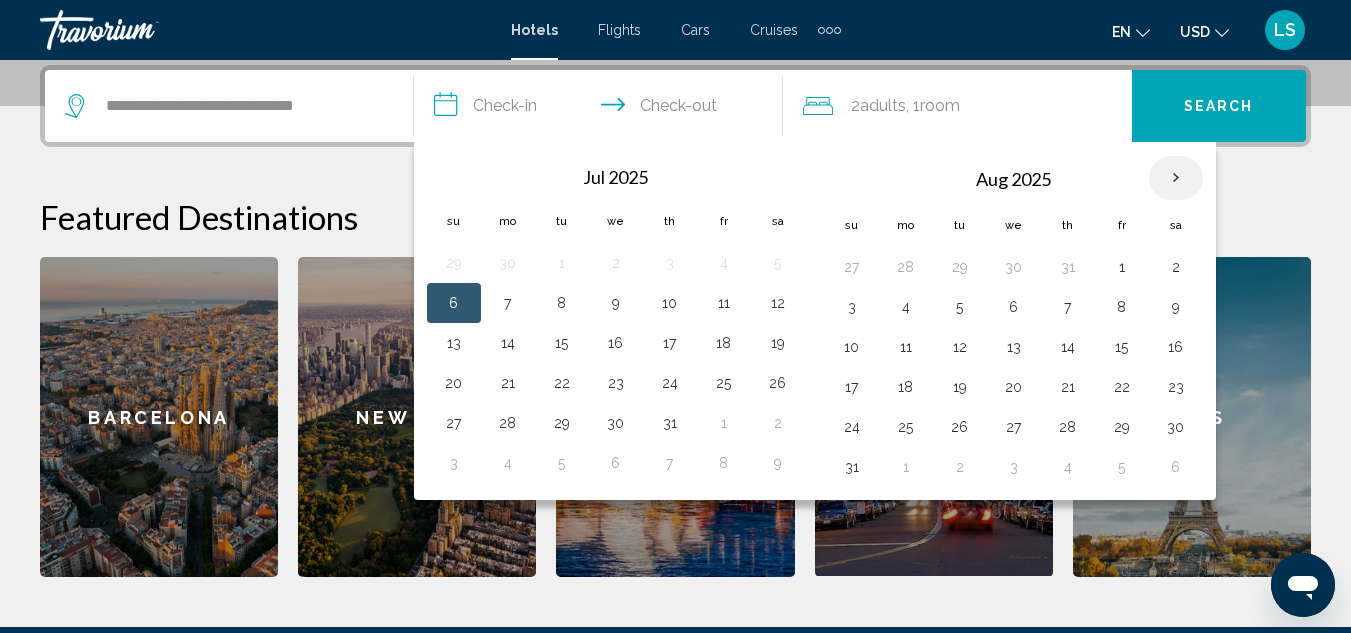 click at bounding box center (1176, 178) 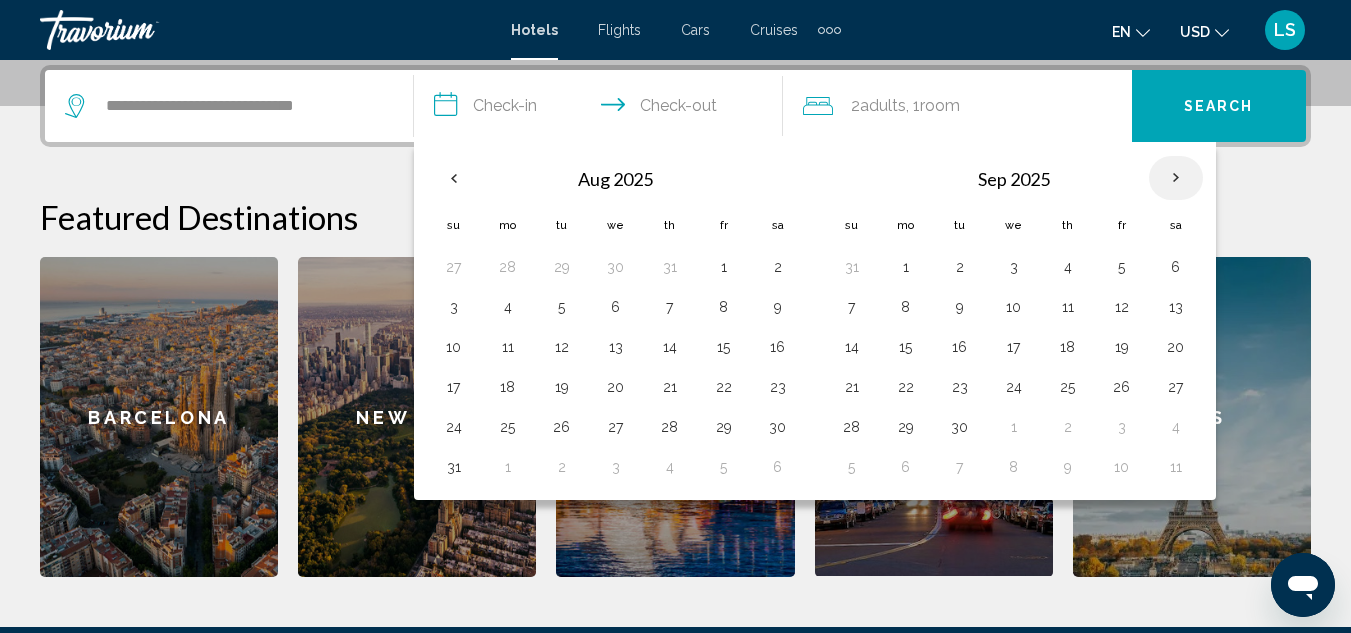 click at bounding box center [1176, 178] 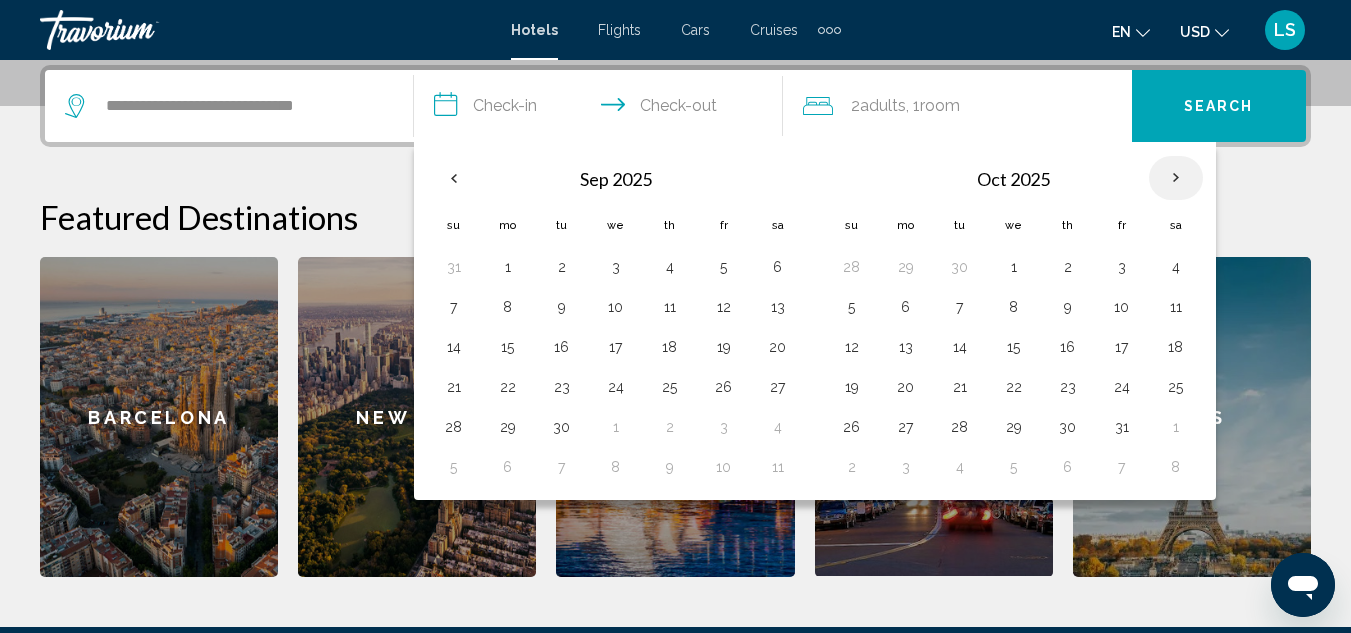 click at bounding box center [1176, 178] 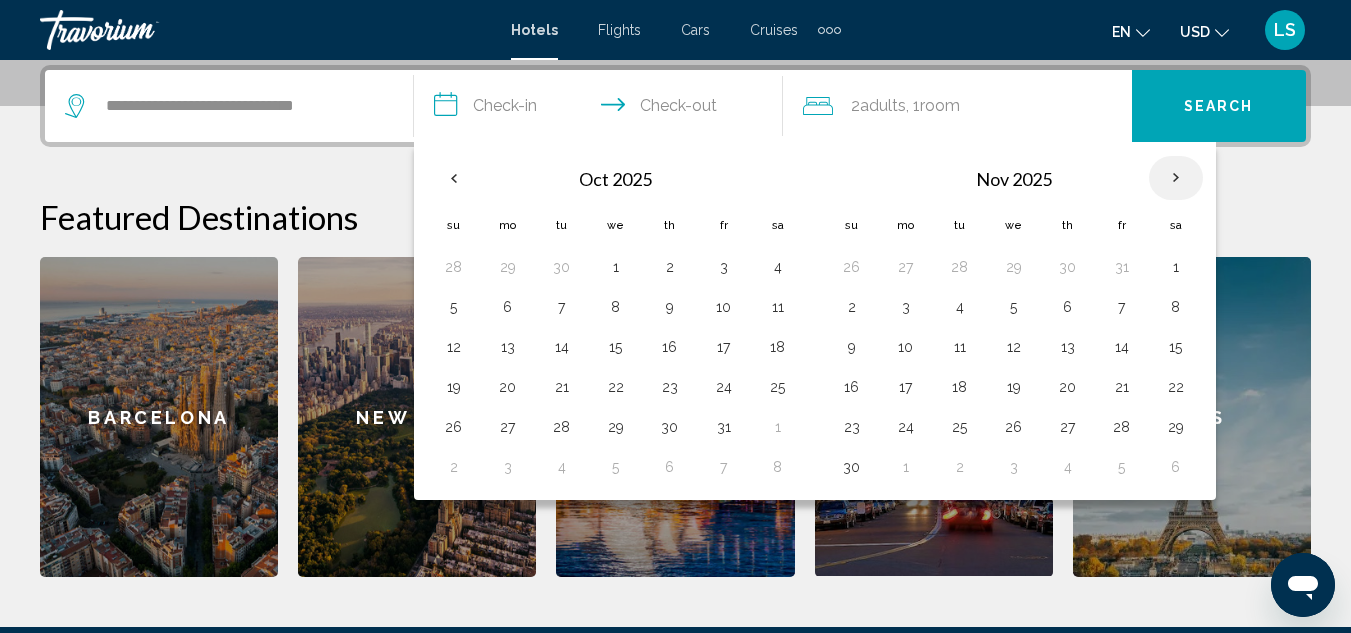 click at bounding box center [1176, 178] 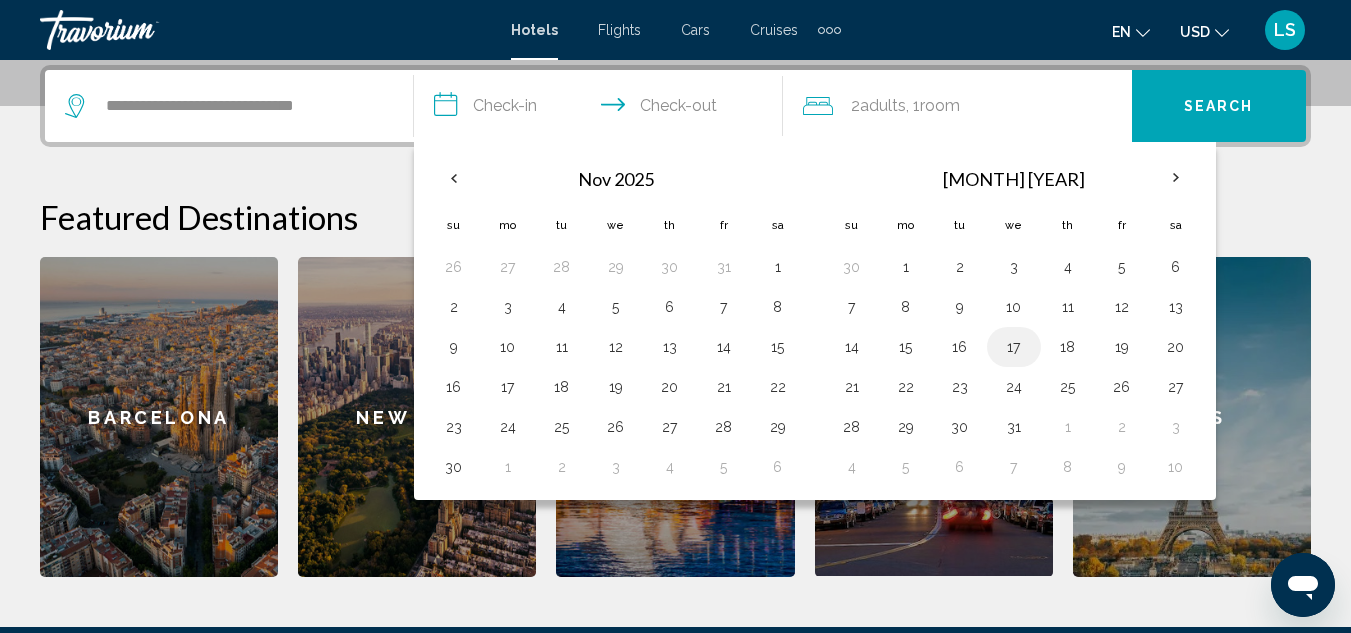 click on "17" at bounding box center [1014, 347] 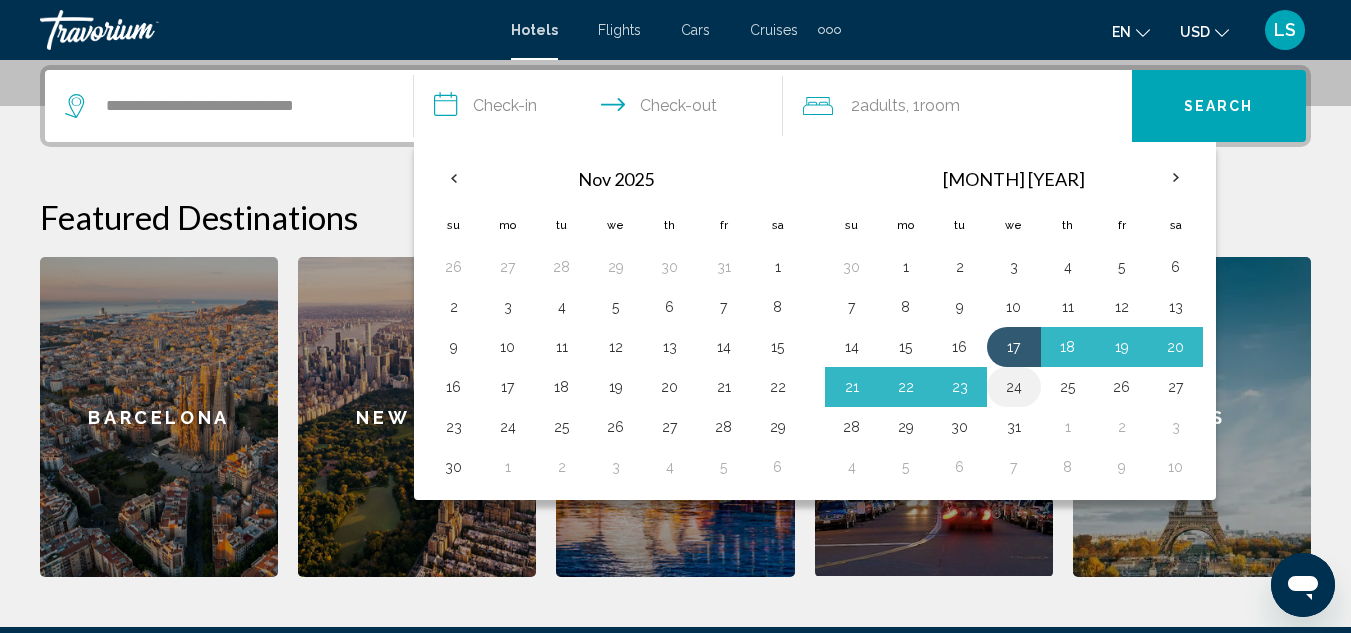 click on "24" at bounding box center [1014, 387] 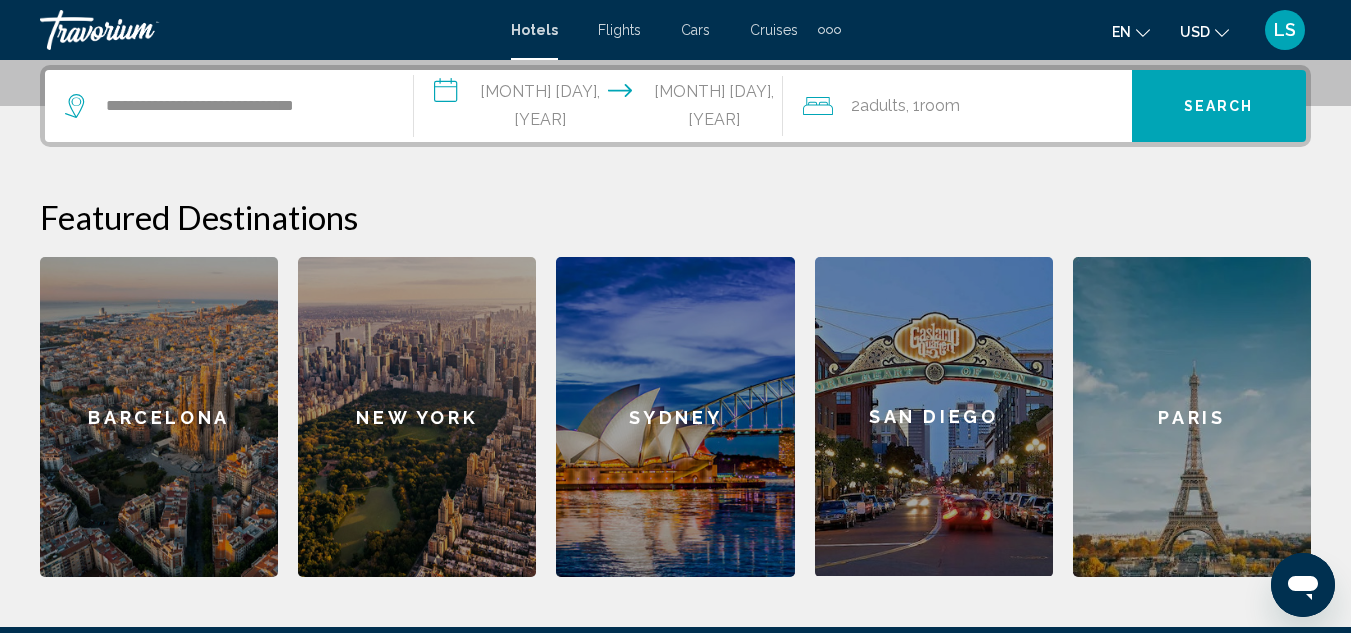 click on "Adults" at bounding box center (883, 105) 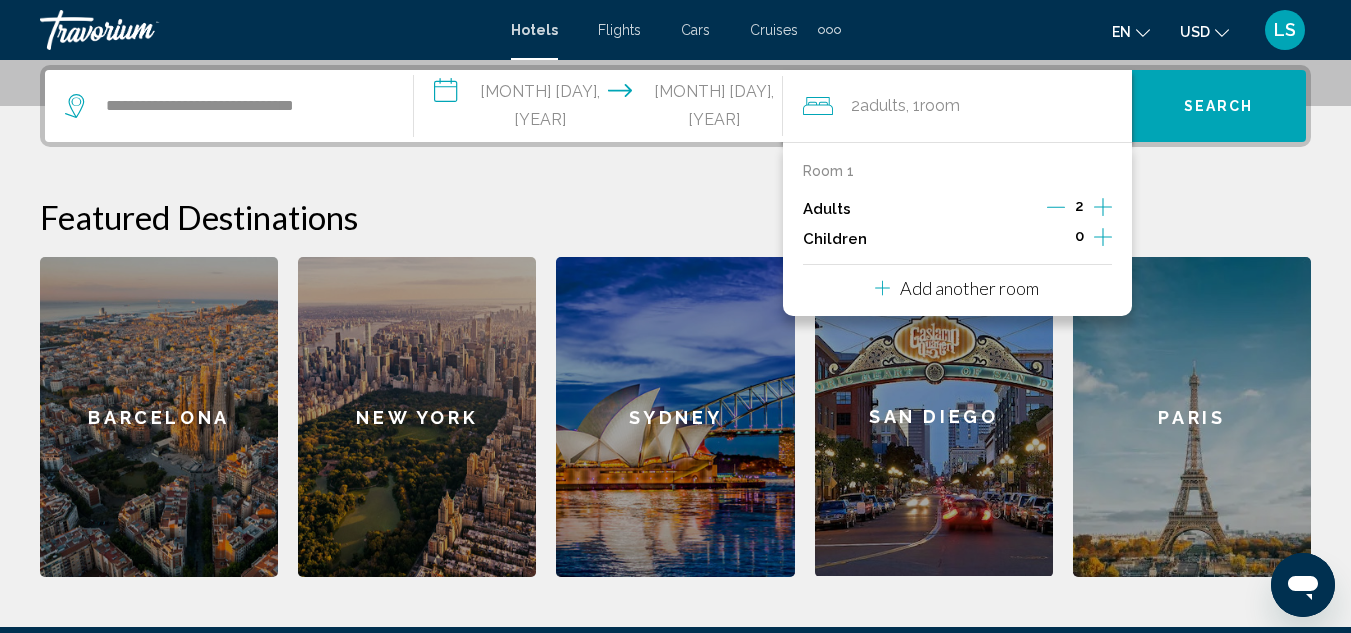 click at bounding box center (1103, 207) 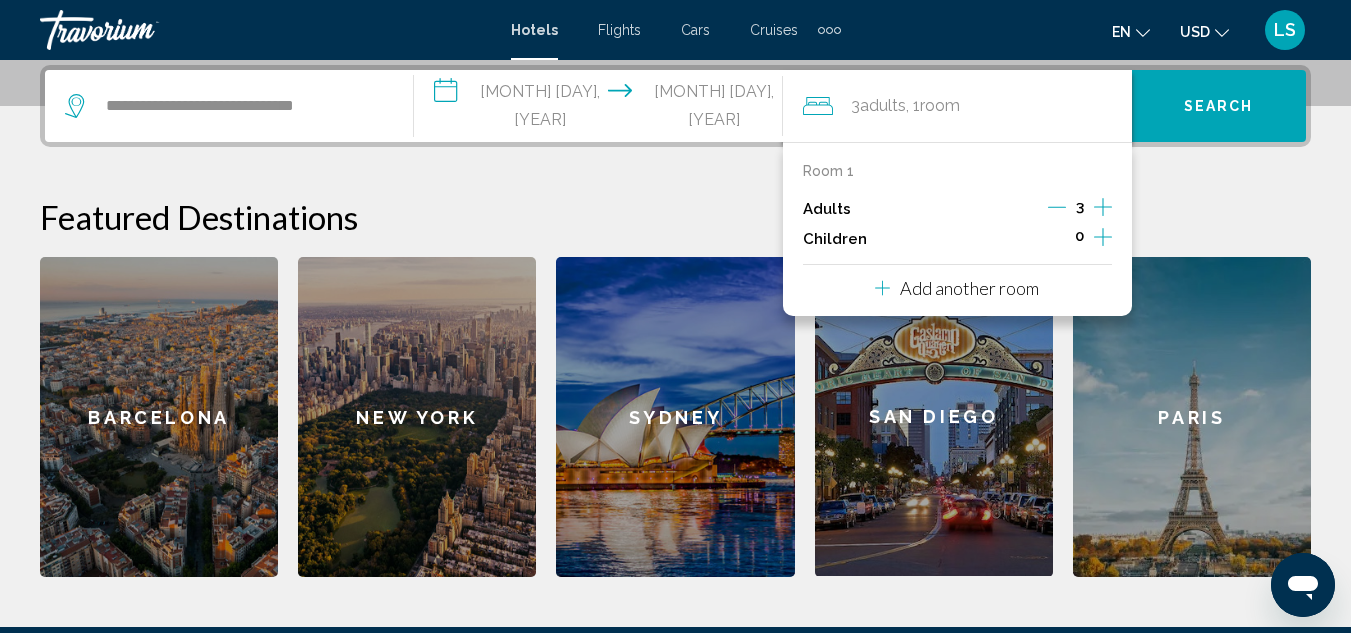 click at bounding box center [1103, 207] 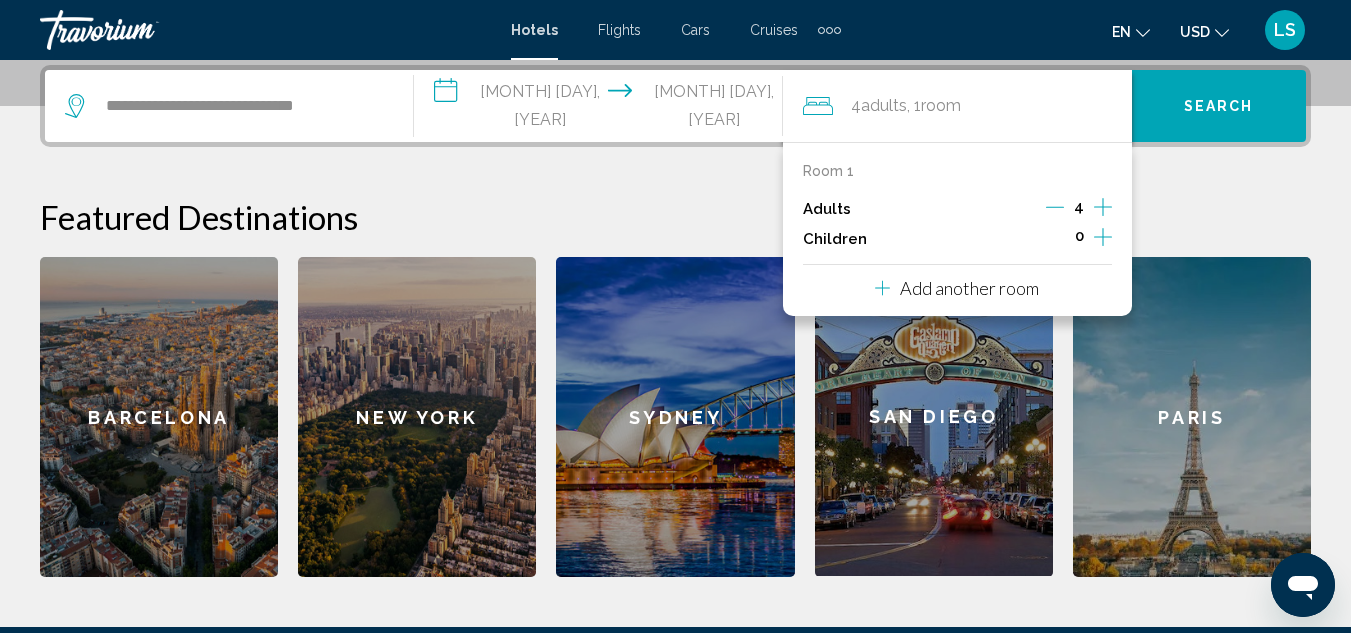 click at bounding box center (1103, 207) 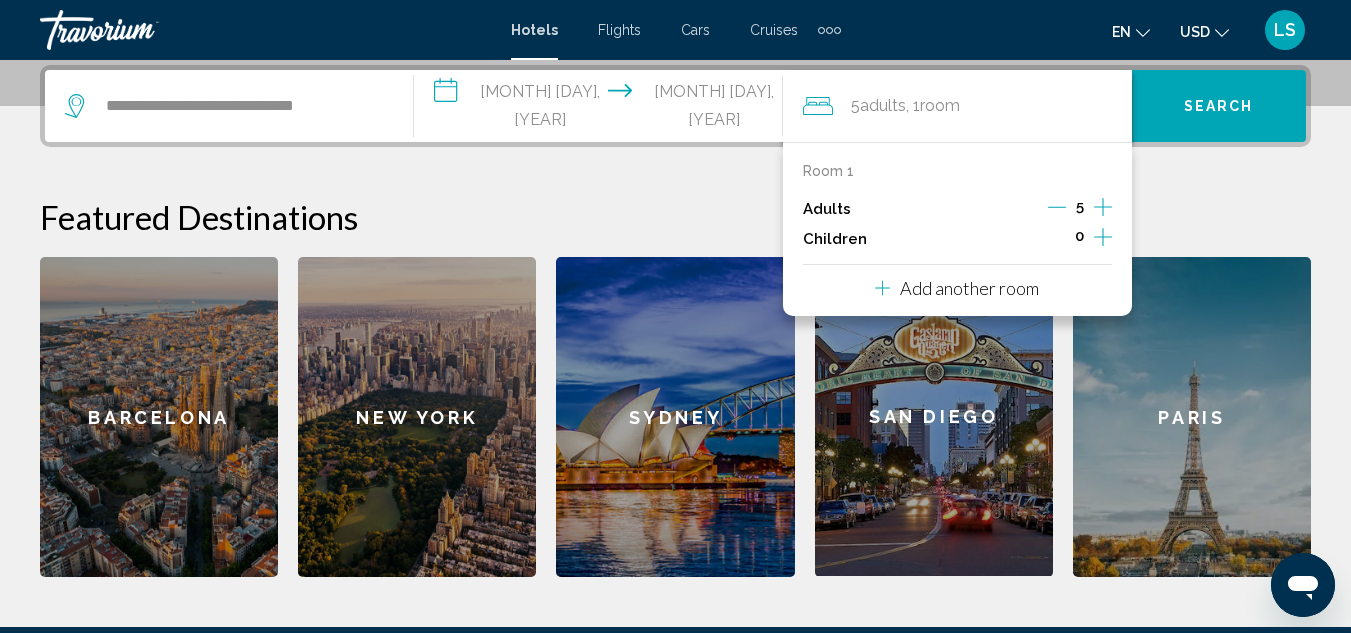 click at bounding box center (1103, 207) 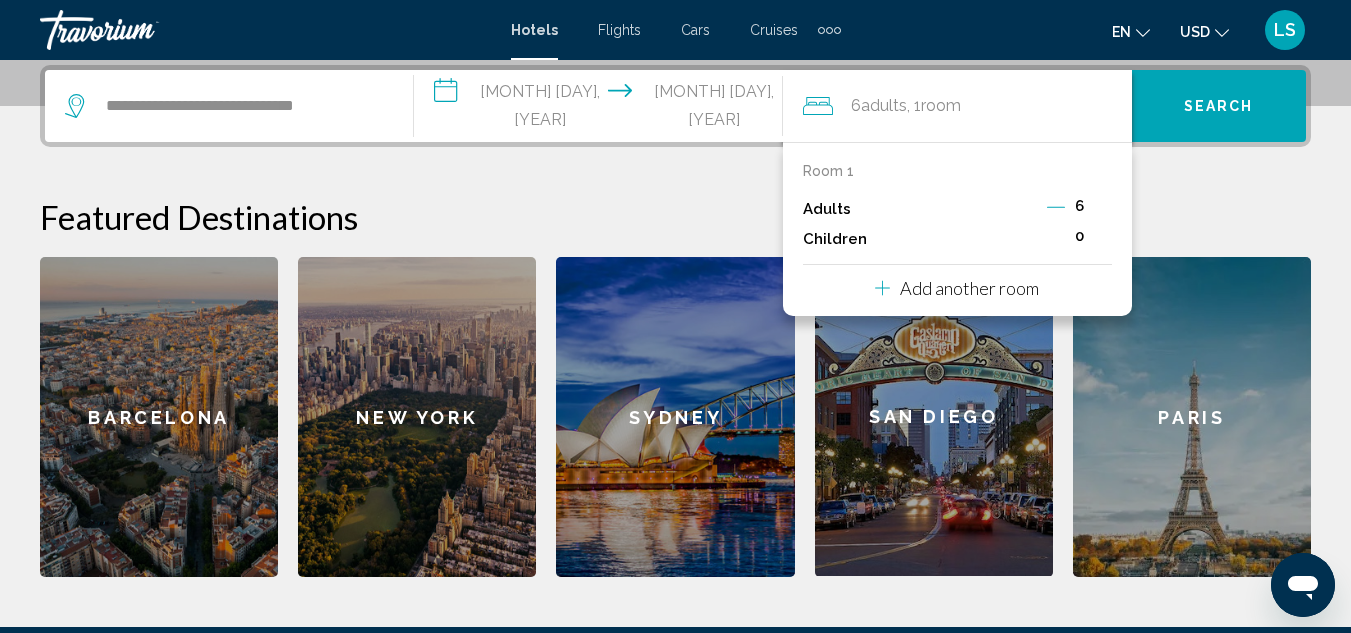 click on "Featured Destinations" at bounding box center (675, 217) 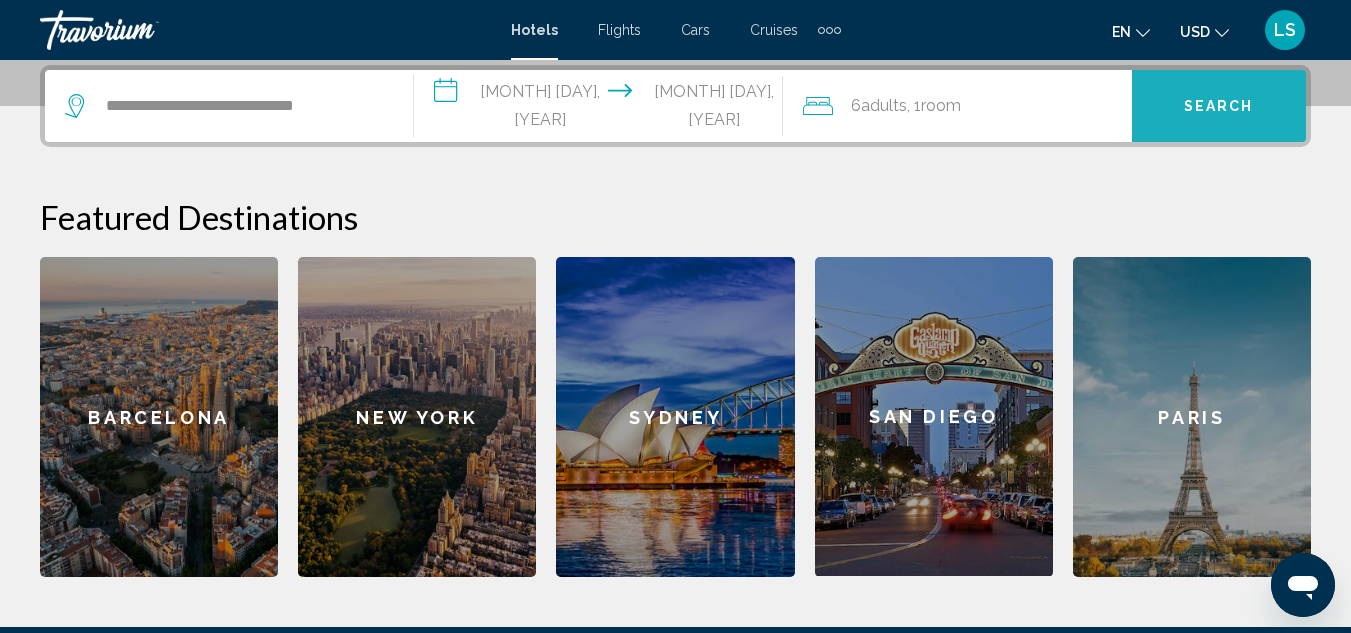 click on "Search" at bounding box center (1219, 107) 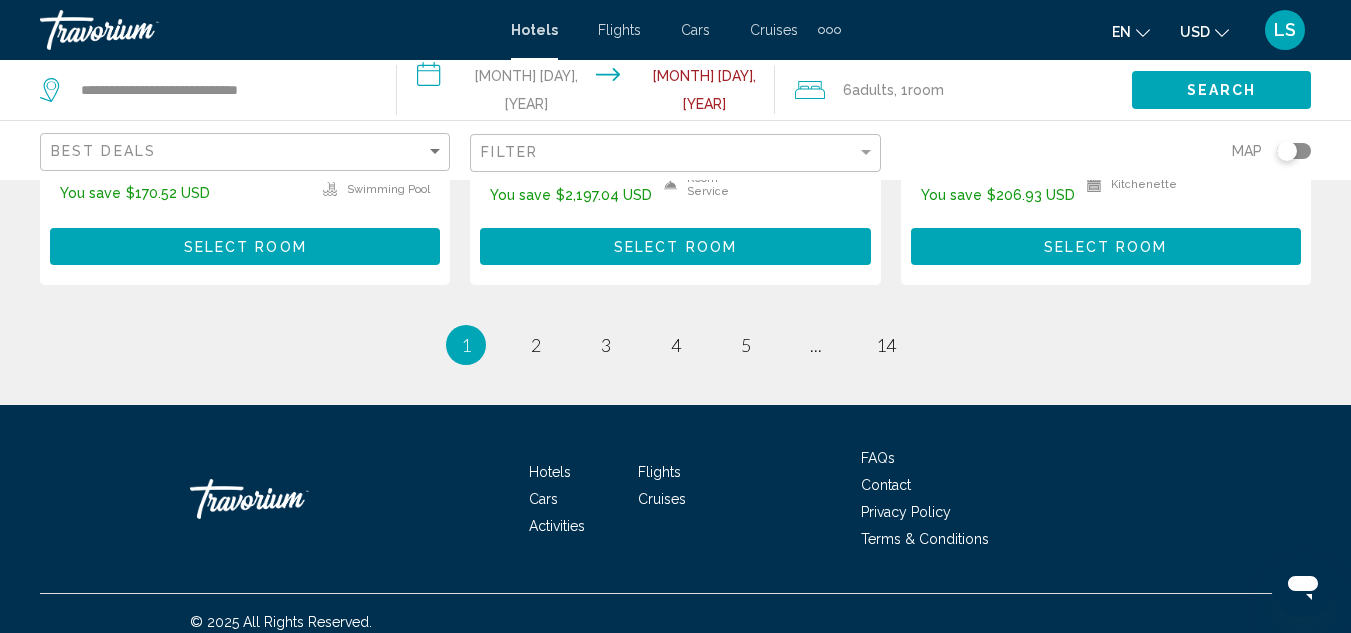 scroll, scrollTop: 2983, scrollLeft: 0, axis: vertical 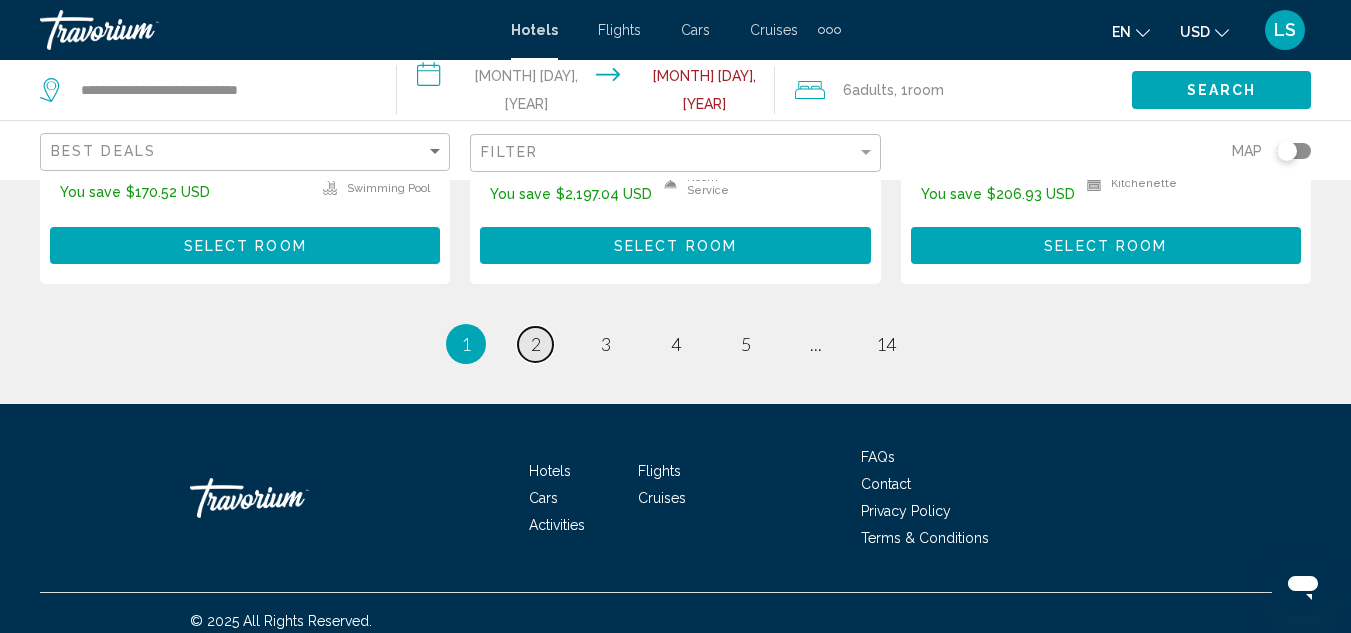 click on "page  2" at bounding box center (535, 344) 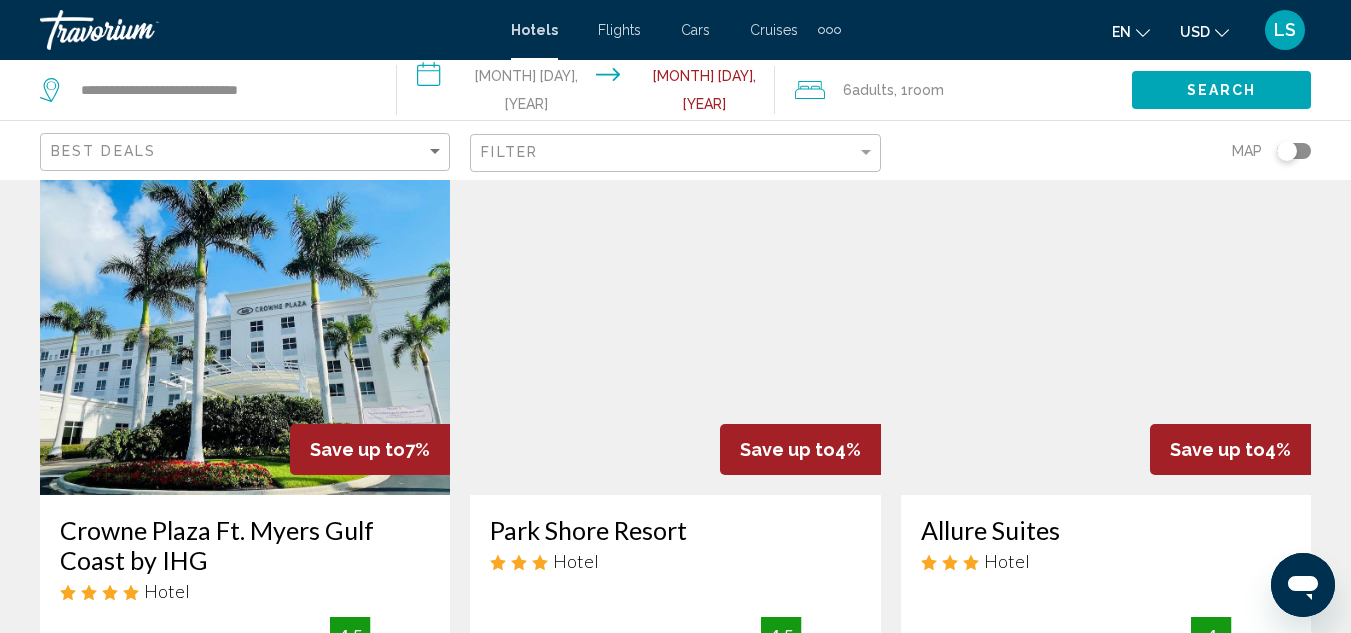 scroll, scrollTop: 0, scrollLeft: 0, axis: both 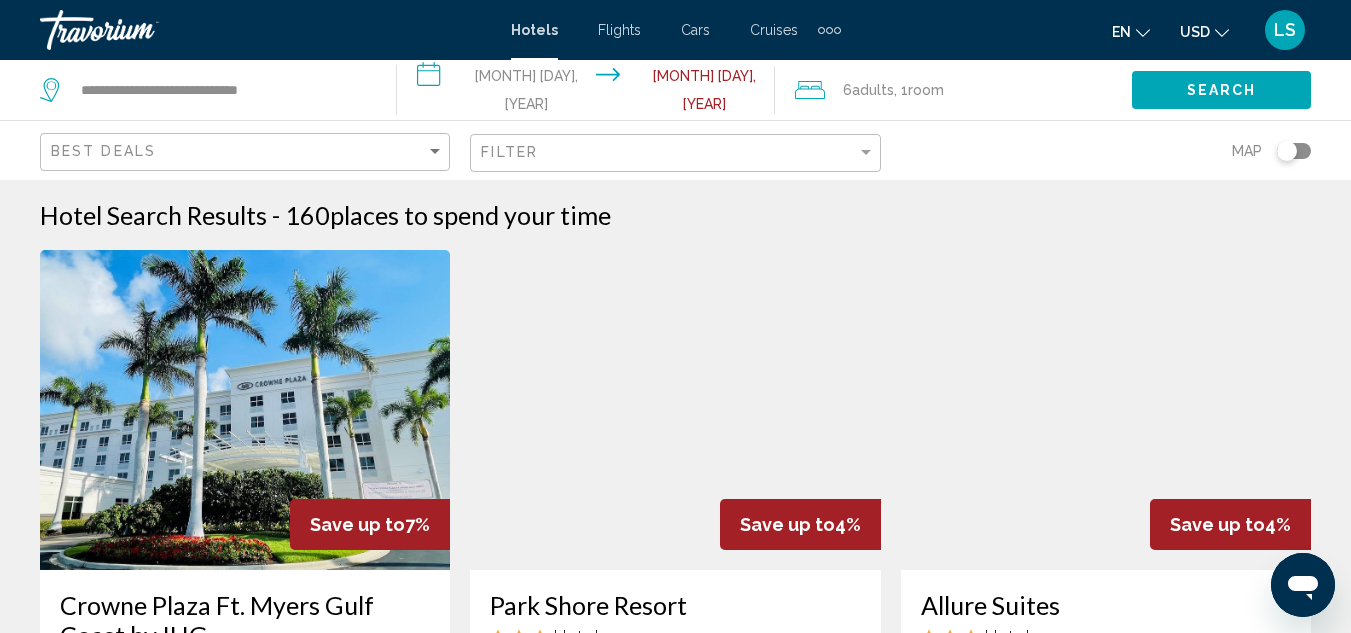 click on "Cruises" at bounding box center (774, 30) 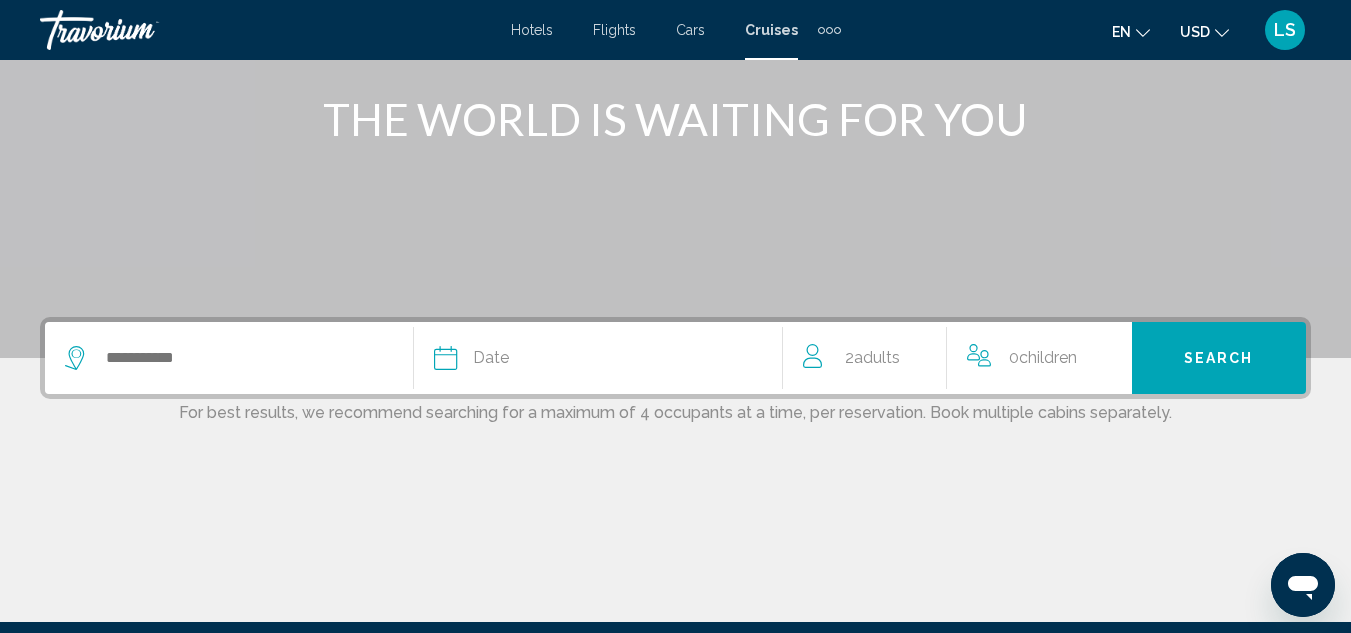 scroll, scrollTop: 0, scrollLeft: 0, axis: both 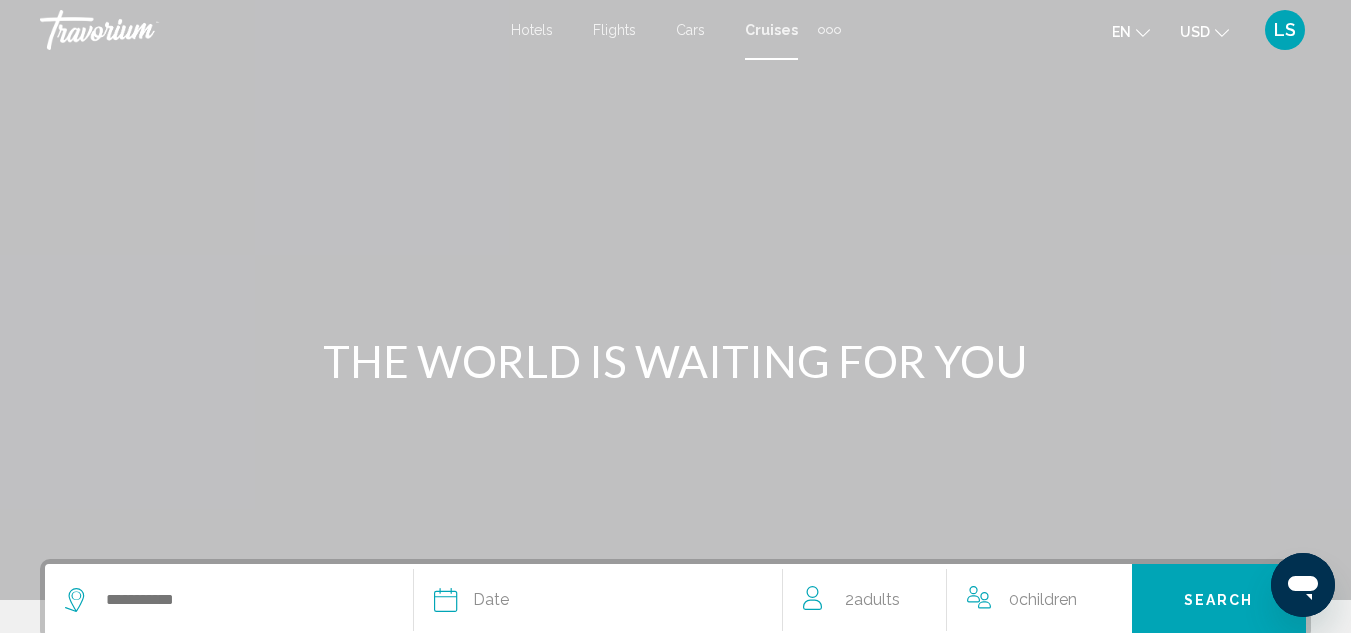 click at bounding box center [829, 30] 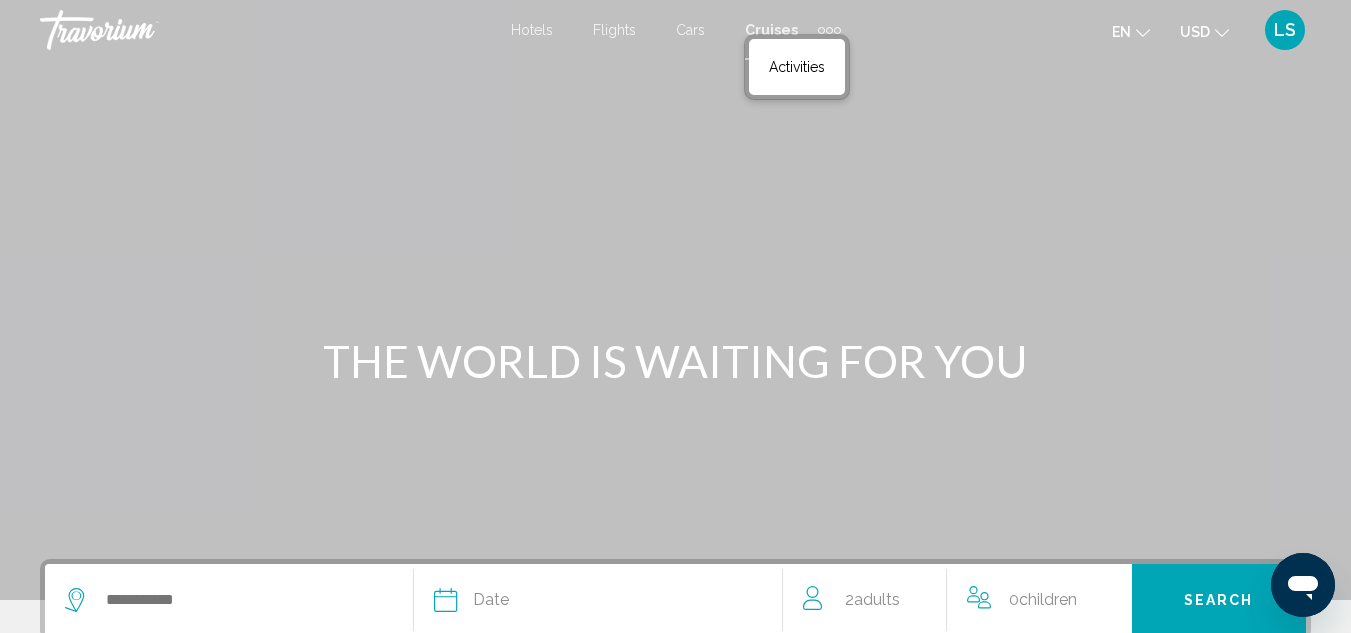 click on "Hotels" at bounding box center [532, 30] 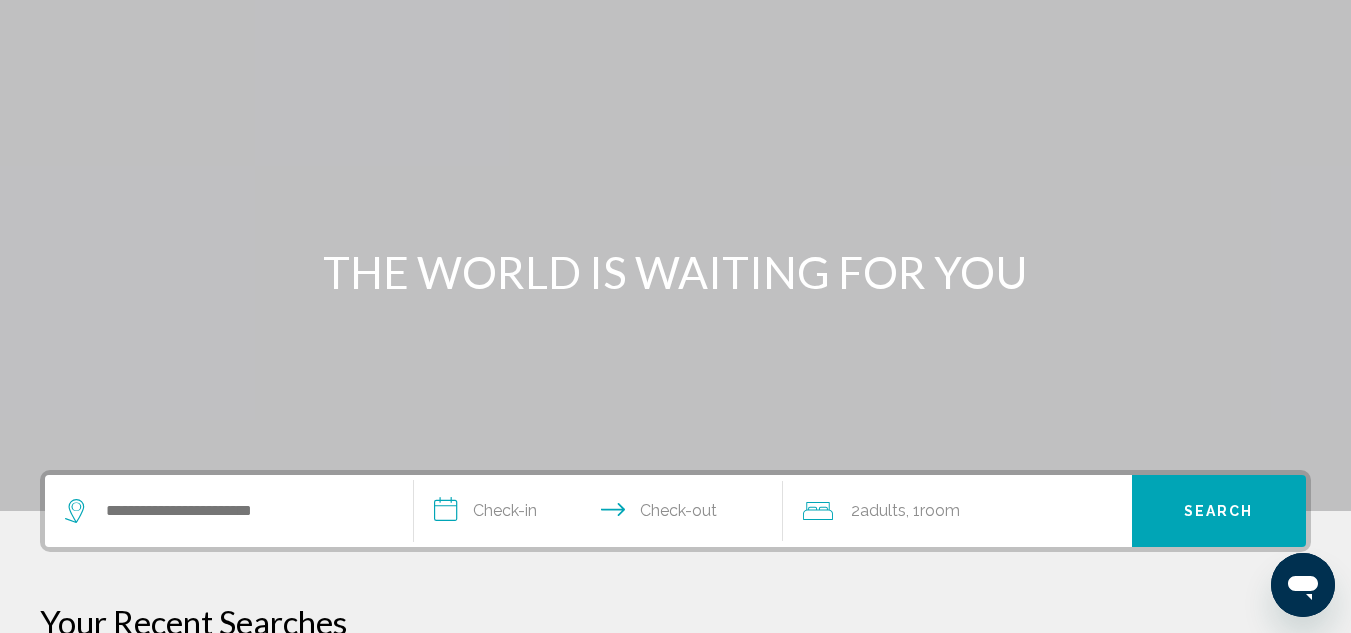 scroll, scrollTop: 0, scrollLeft: 0, axis: both 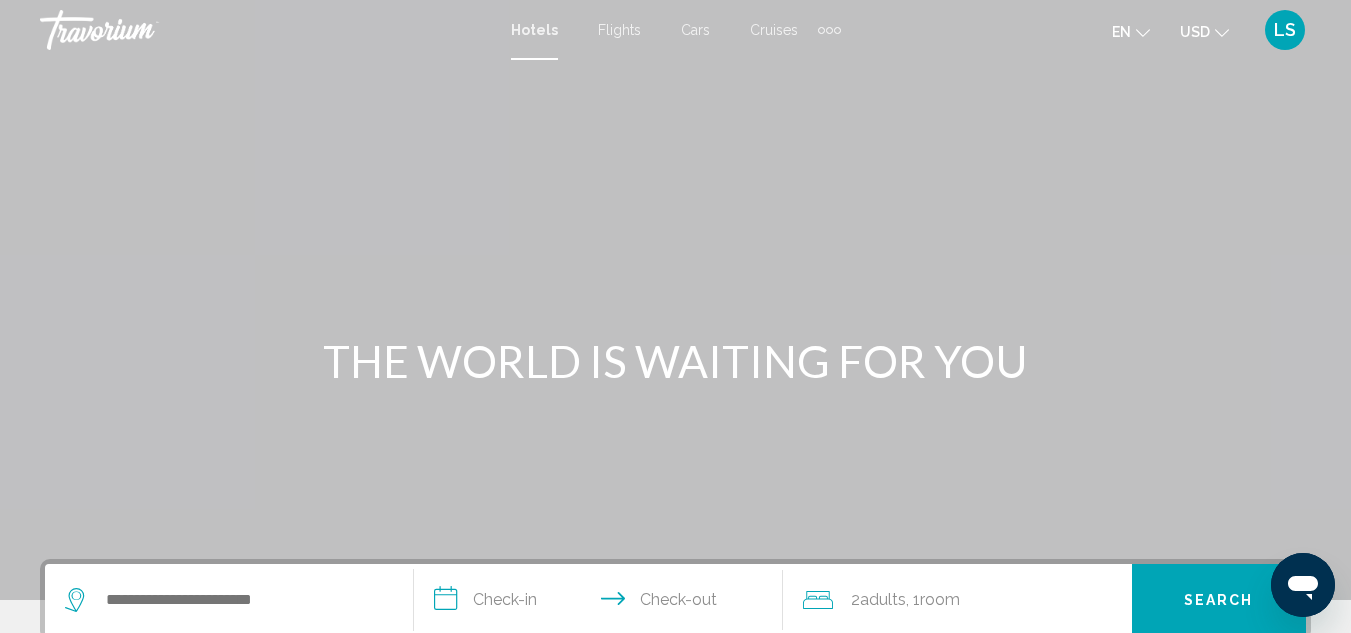 click on "Flights" at bounding box center (619, 30) 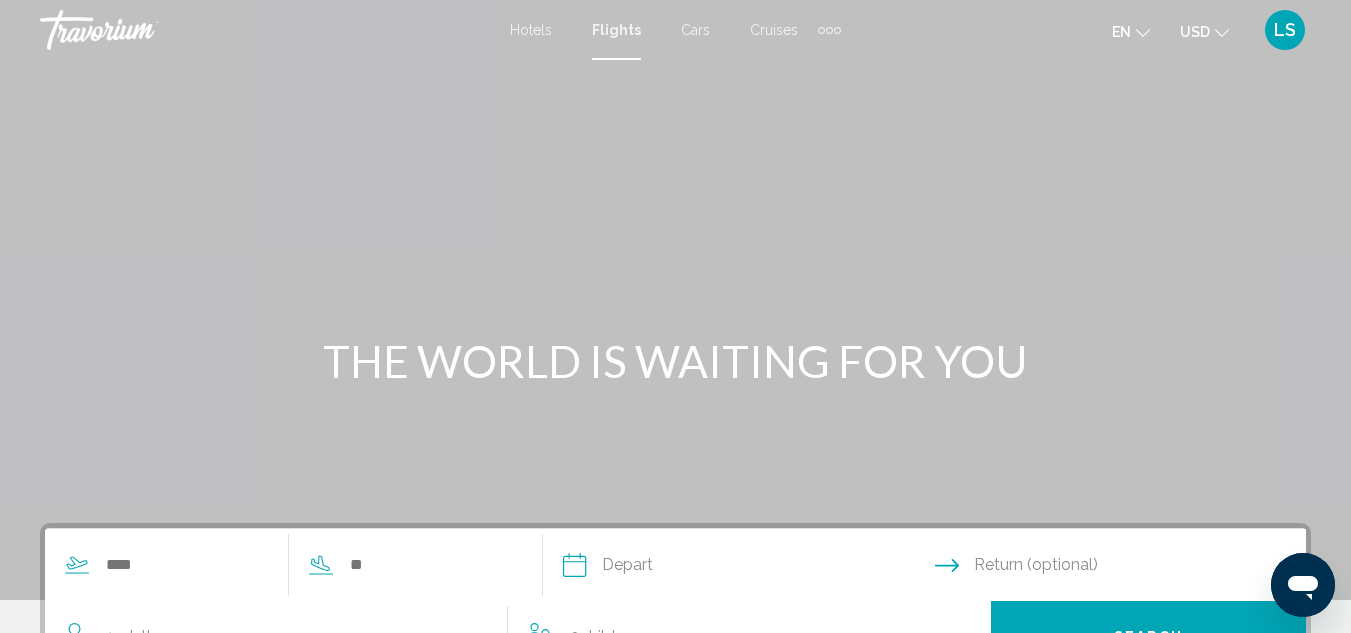 click on "Hotels" at bounding box center [531, 30] 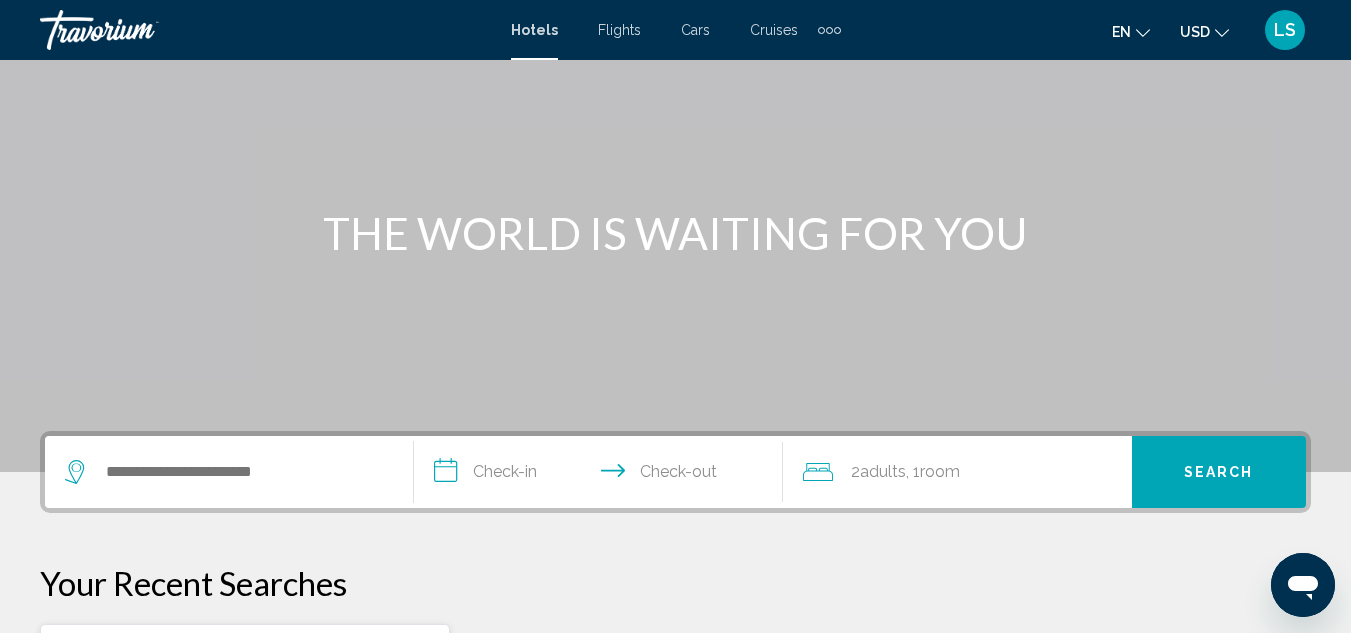 scroll, scrollTop: 0, scrollLeft: 0, axis: both 